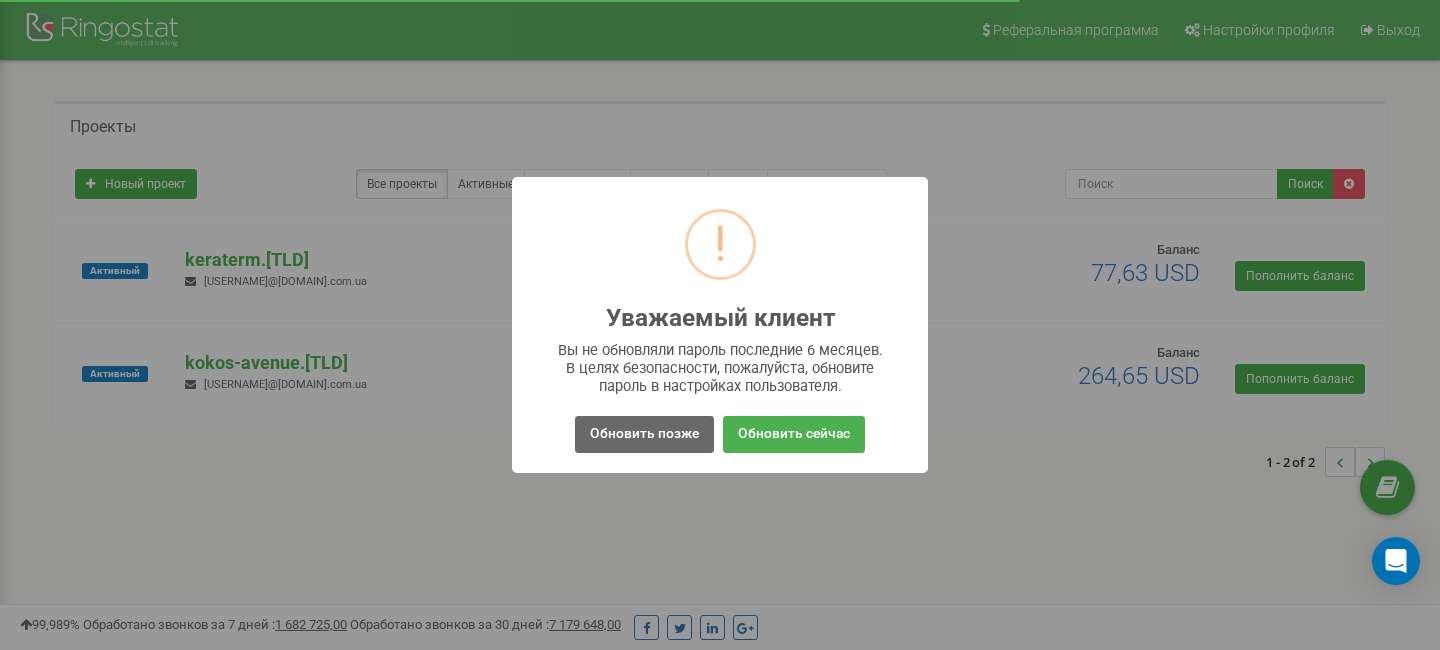 scroll, scrollTop: 0, scrollLeft: 0, axis: both 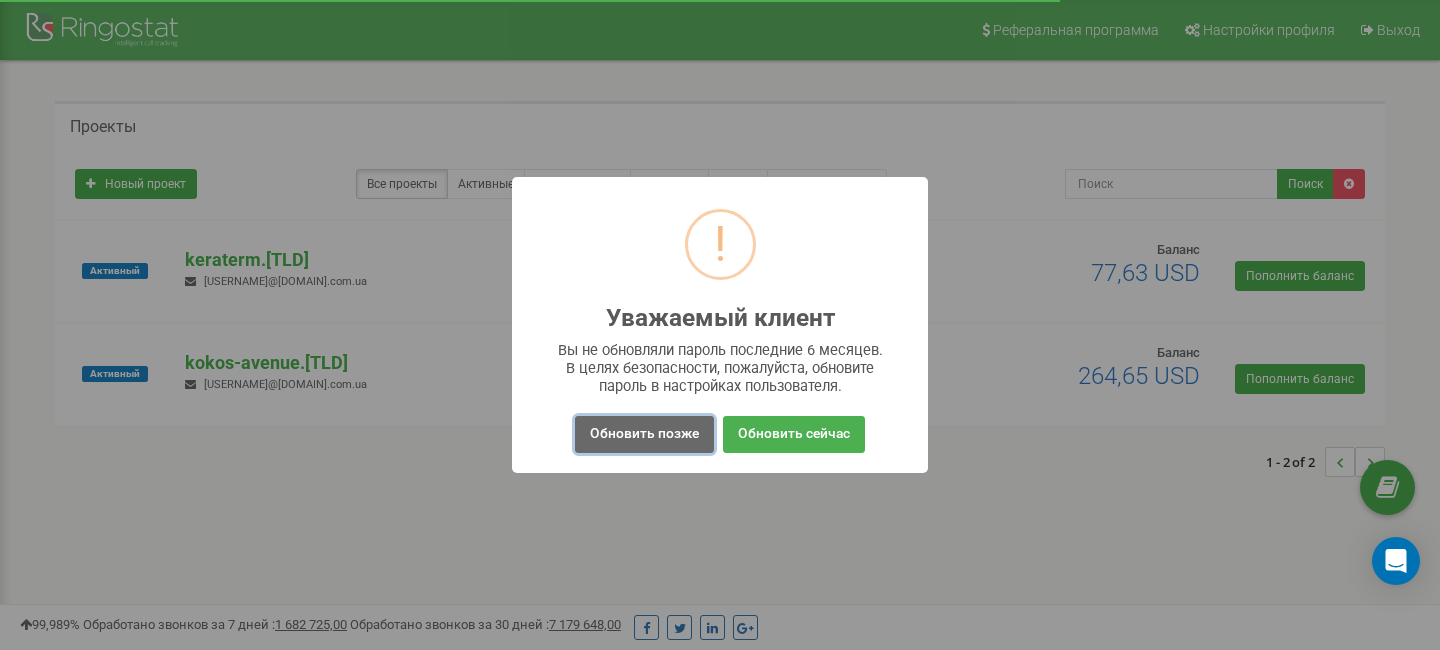 click on "Обновить позже" at bounding box center (644, 434) 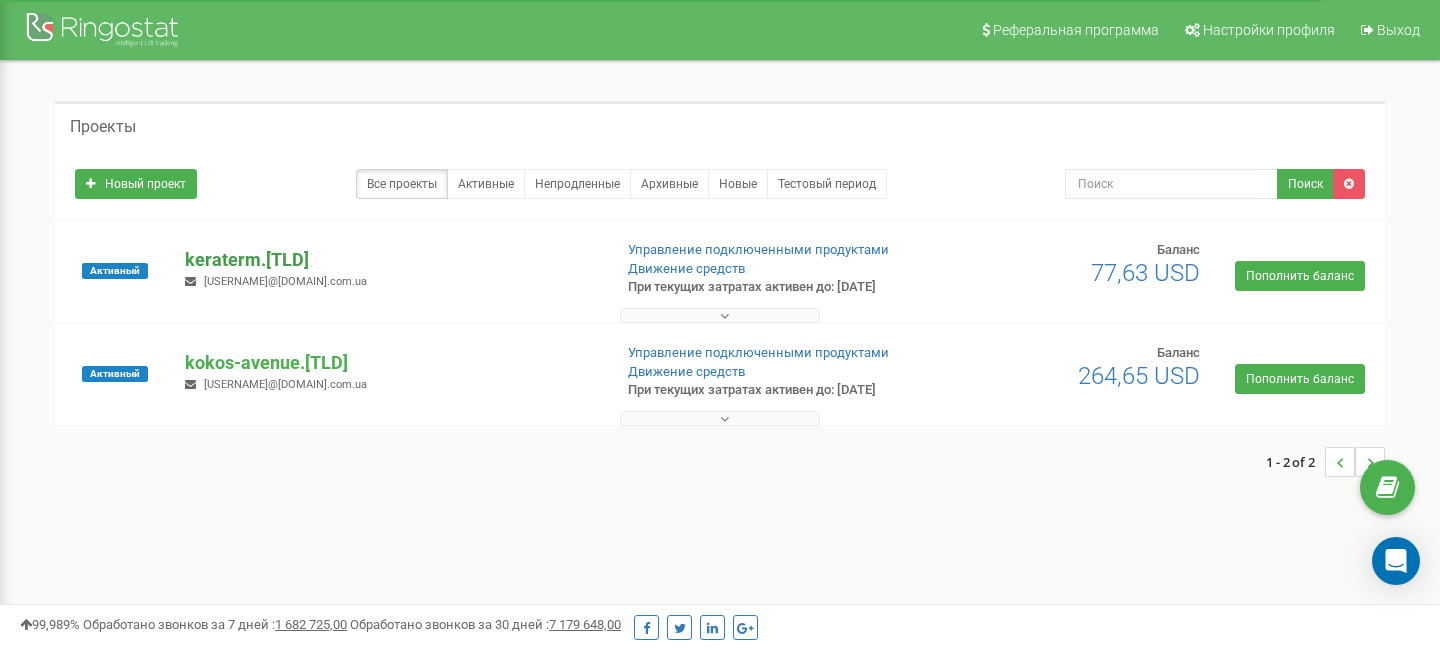 click on "[URL]" at bounding box center [390, 260] 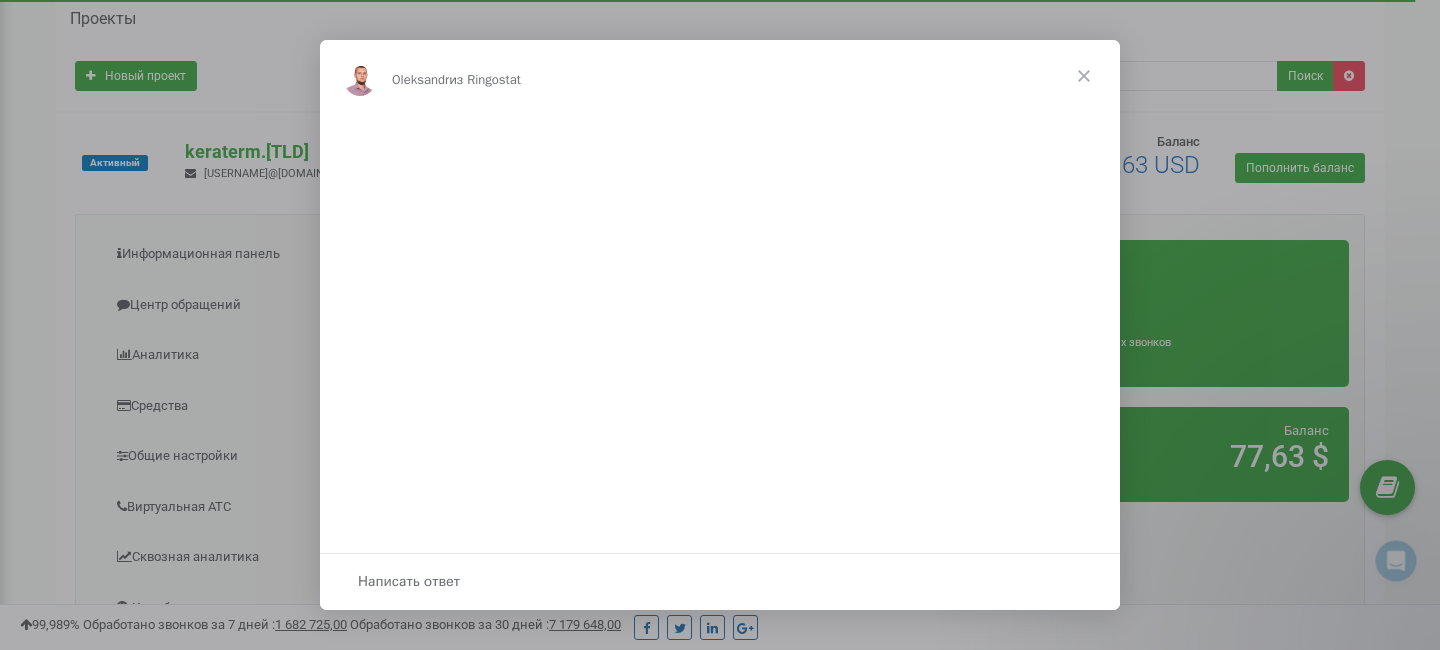 scroll, scrollTop: 0, scrollLeft: 0, axis: both 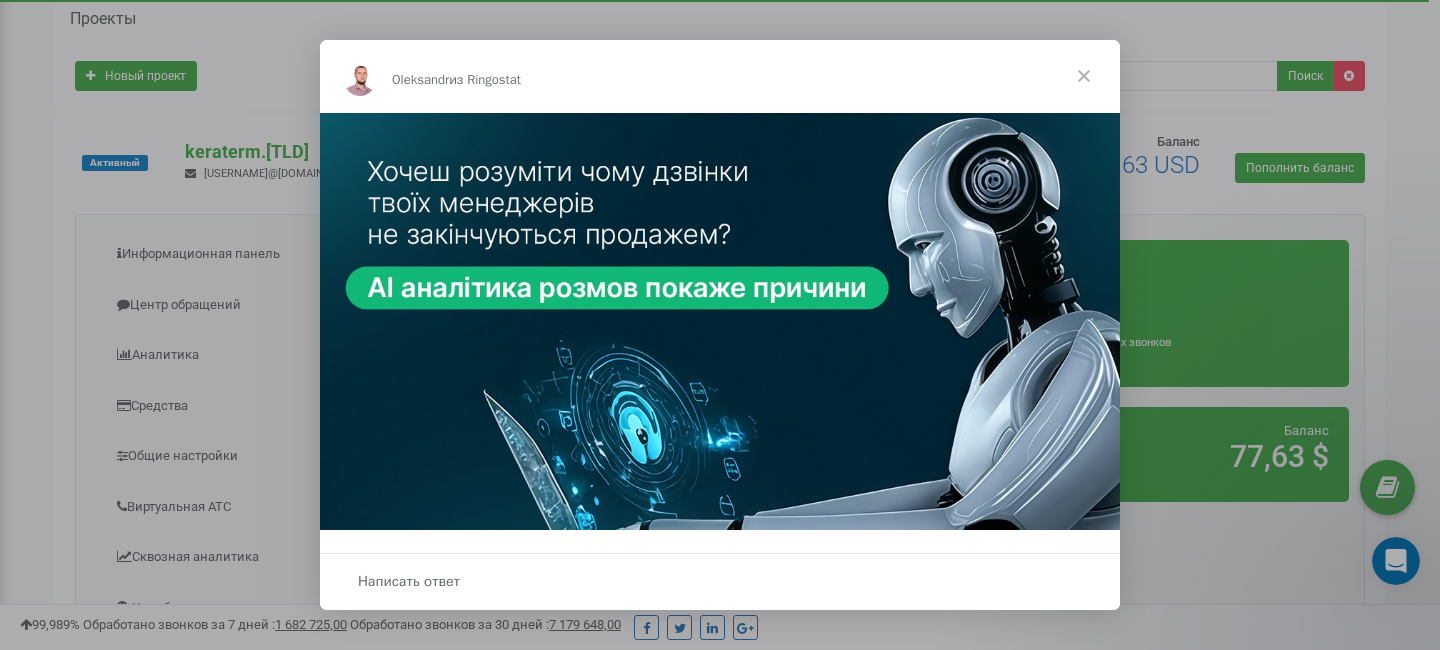 click at bounding box center (1084, 76) 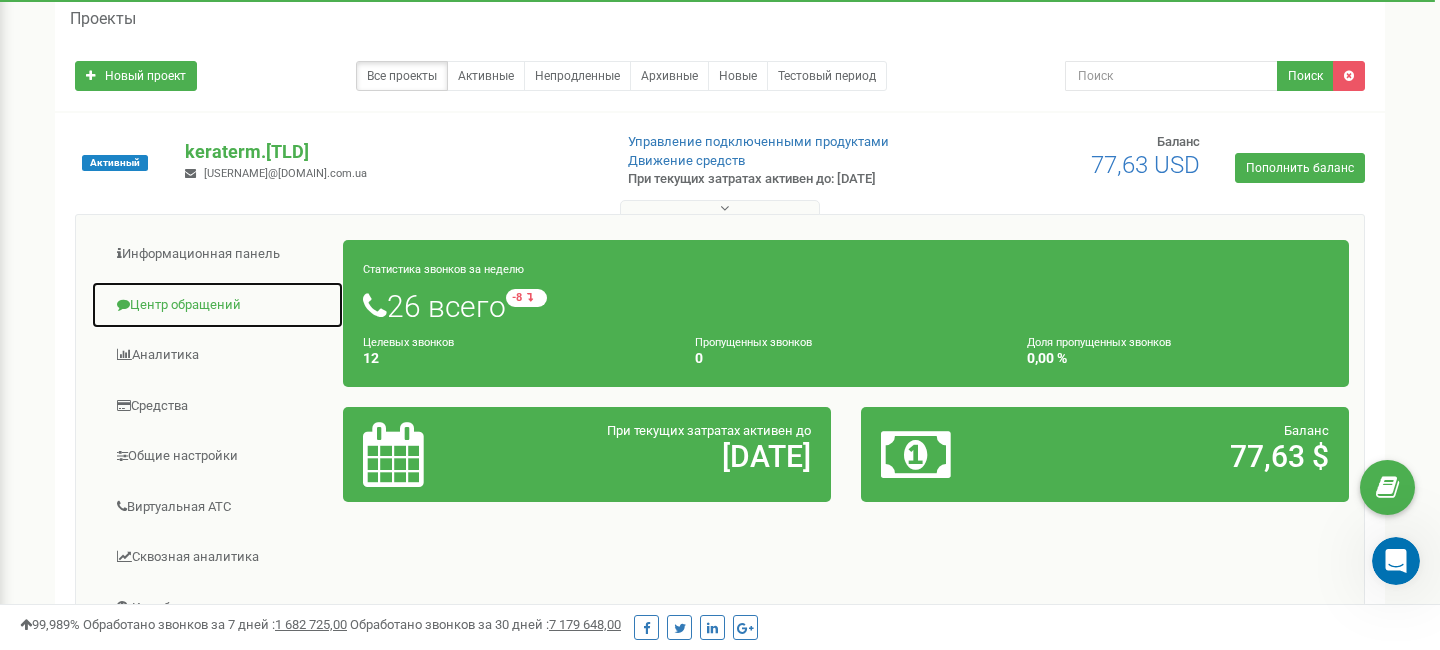 click on "Центр обращений" at bounding box center [217, 305] 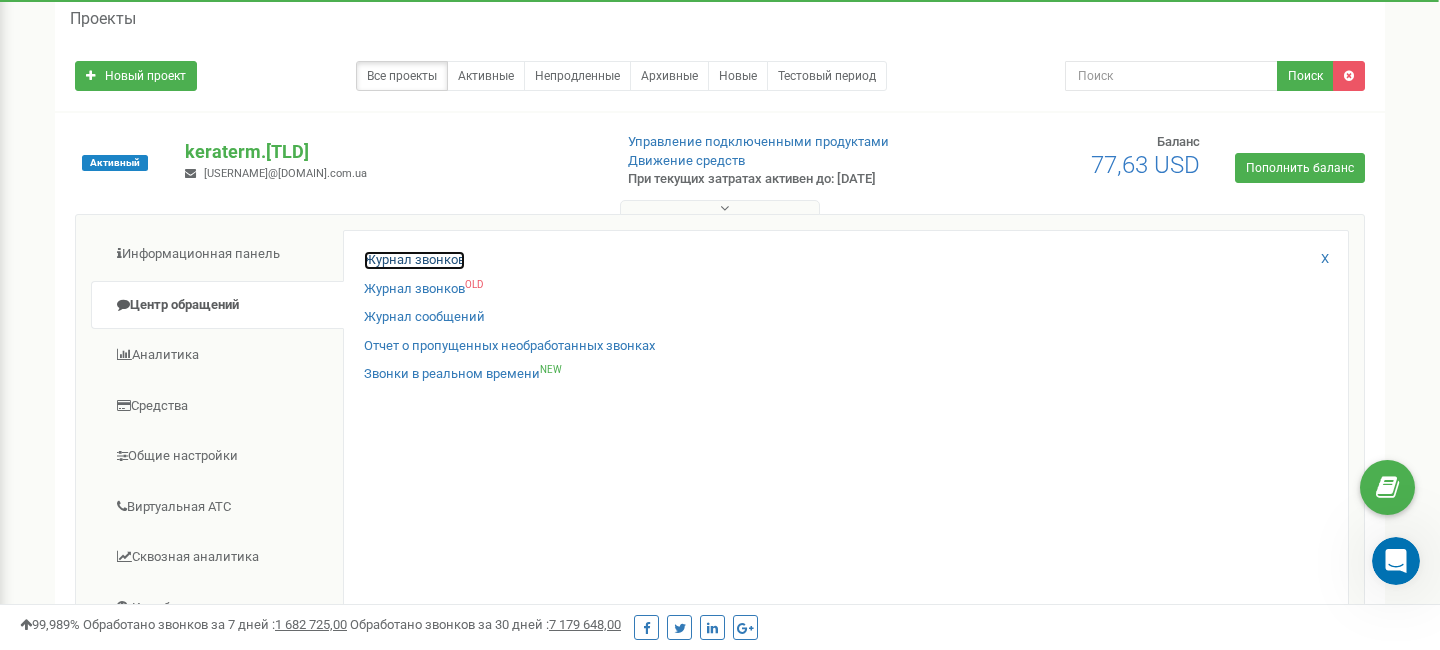 click on "Журнал звонков" at bounding box center (414, 260) 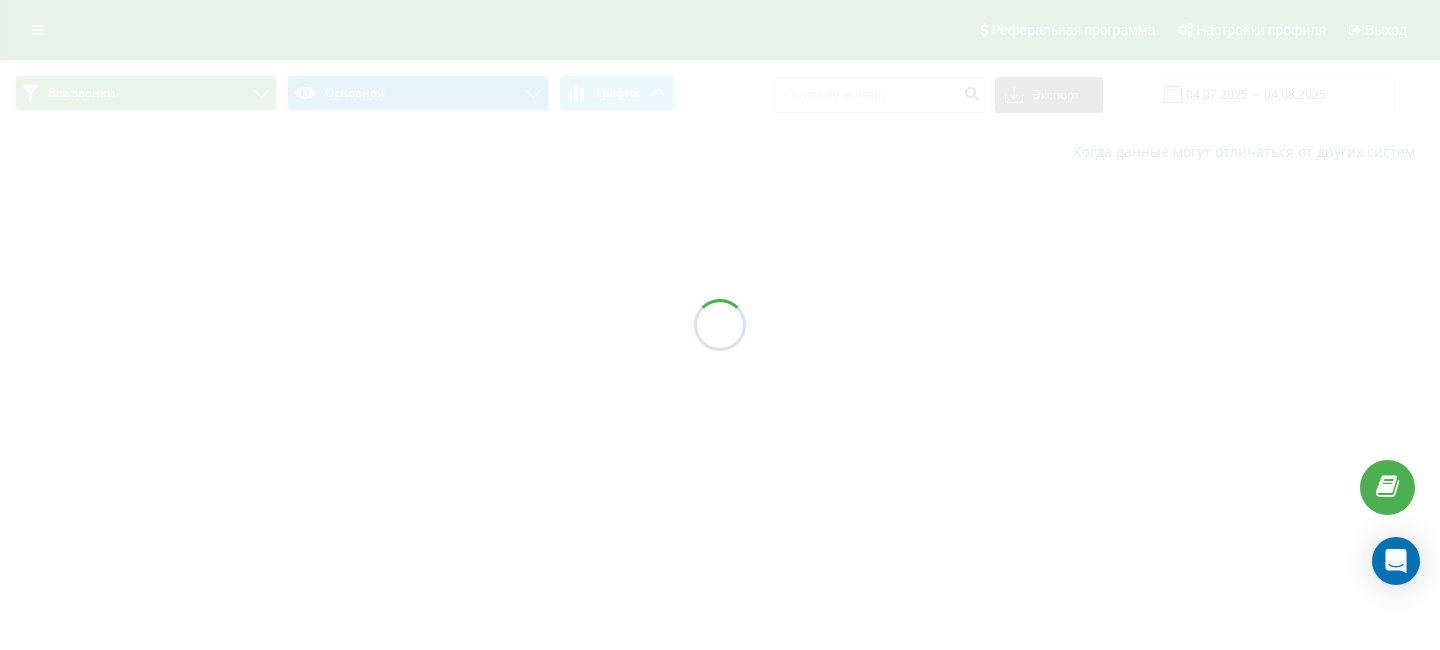 scroll, scrollTop: 0, scrollLeft: 0, axis: both 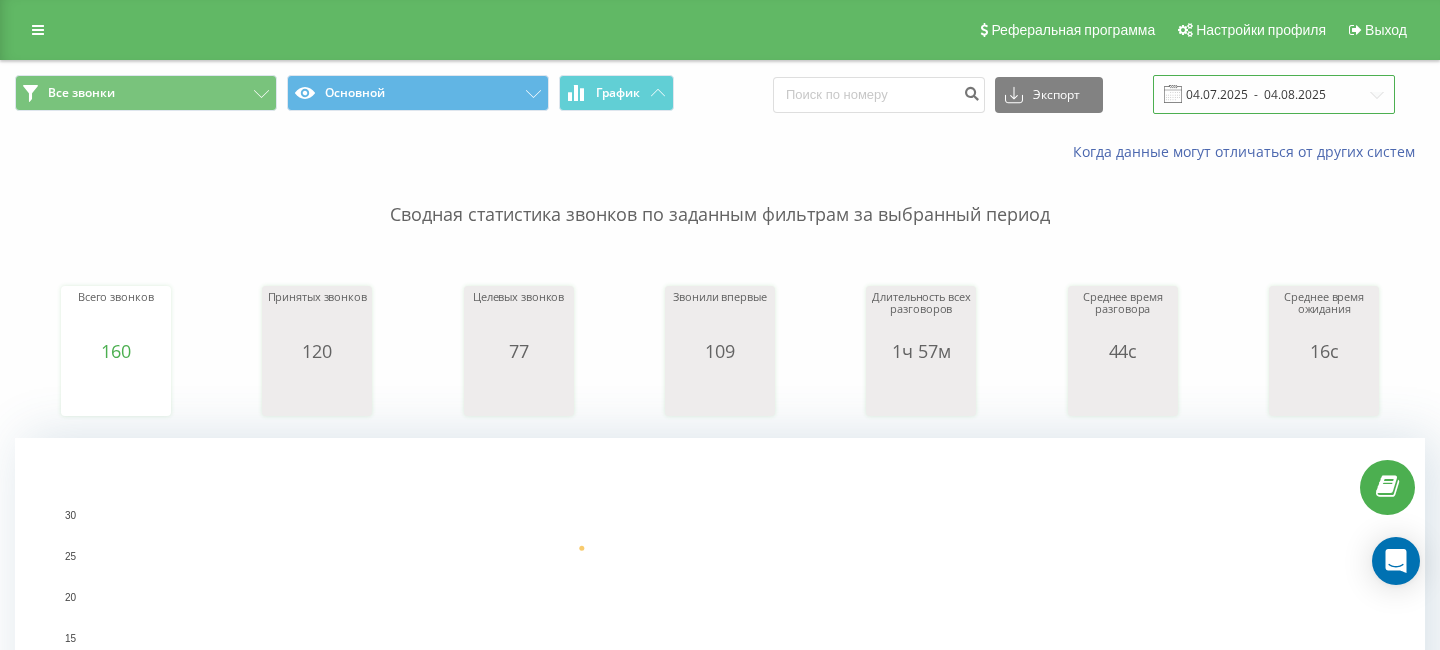 click on "04.07.2025  -  04.08.2025" at bounding box center (1274, 94) 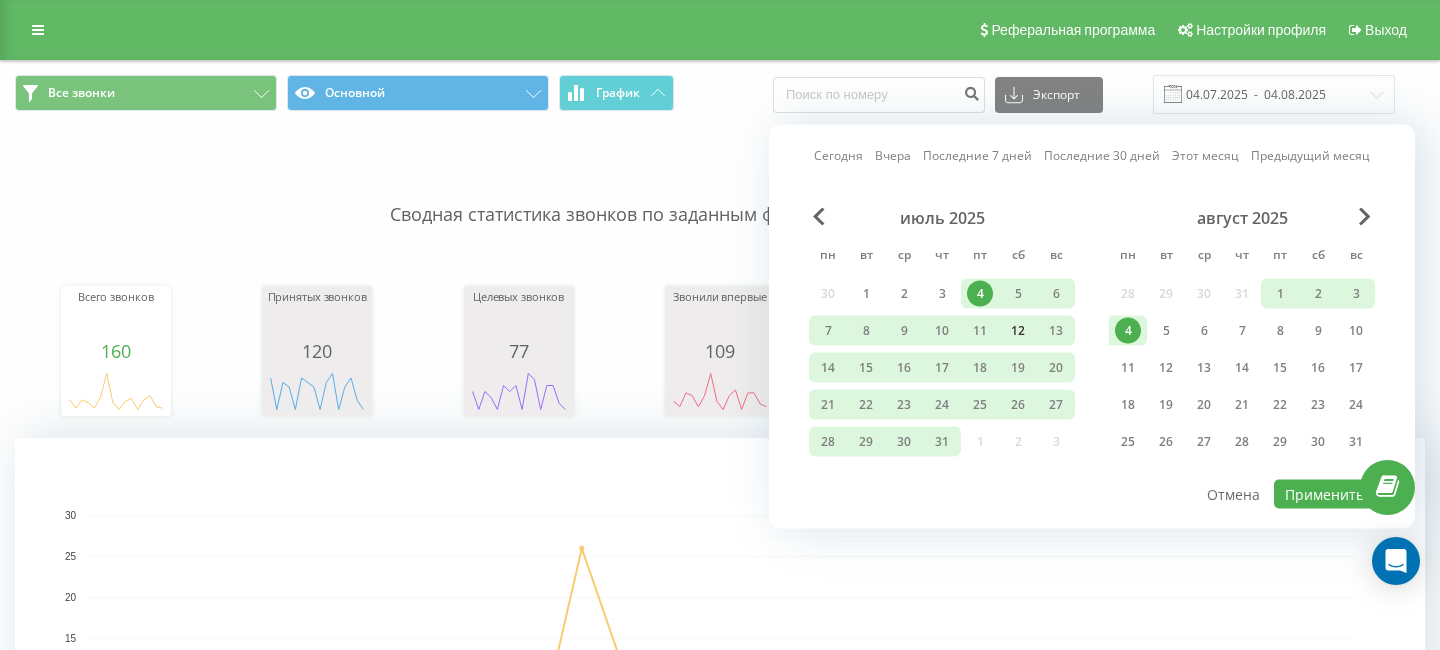 click on "12" at bounding box center [1018, 331] 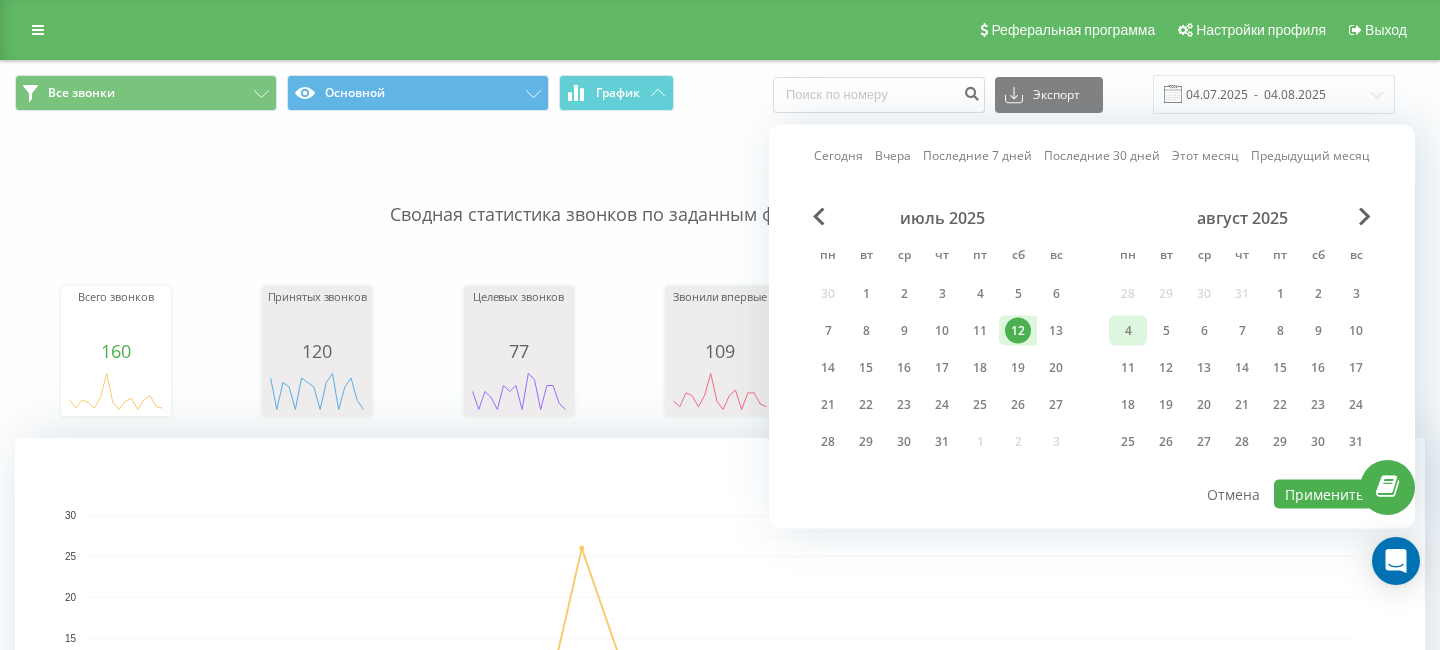 click on "4" at bounding box center (1128, 331) 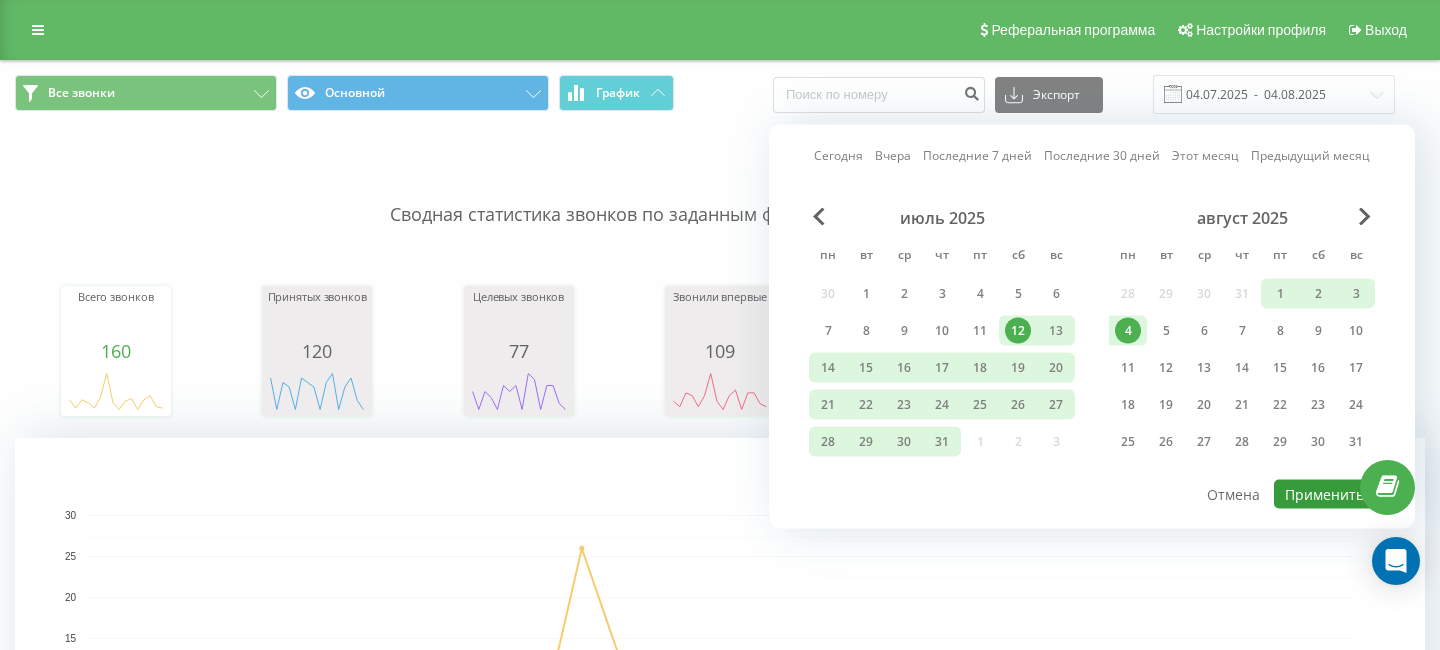 click on "Применить" at bounding box center (1324, 494) 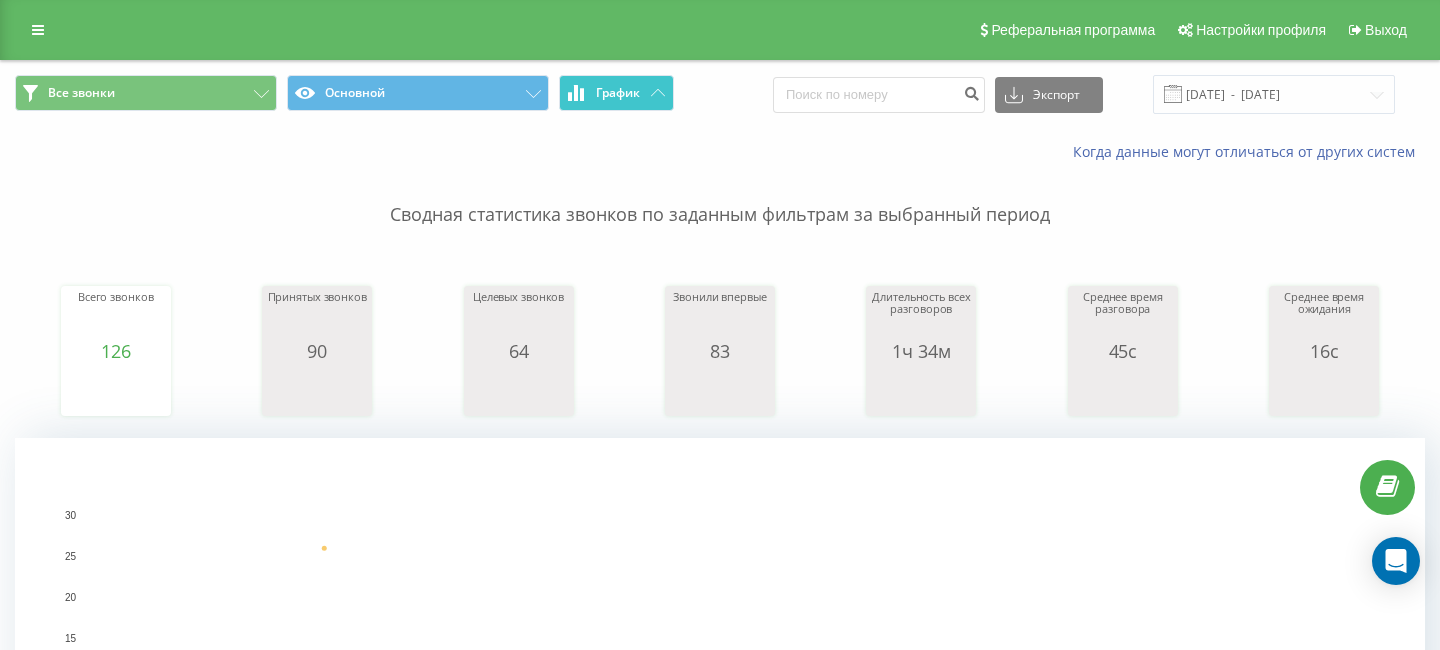 click on "График" at bounding box center (616, 93) 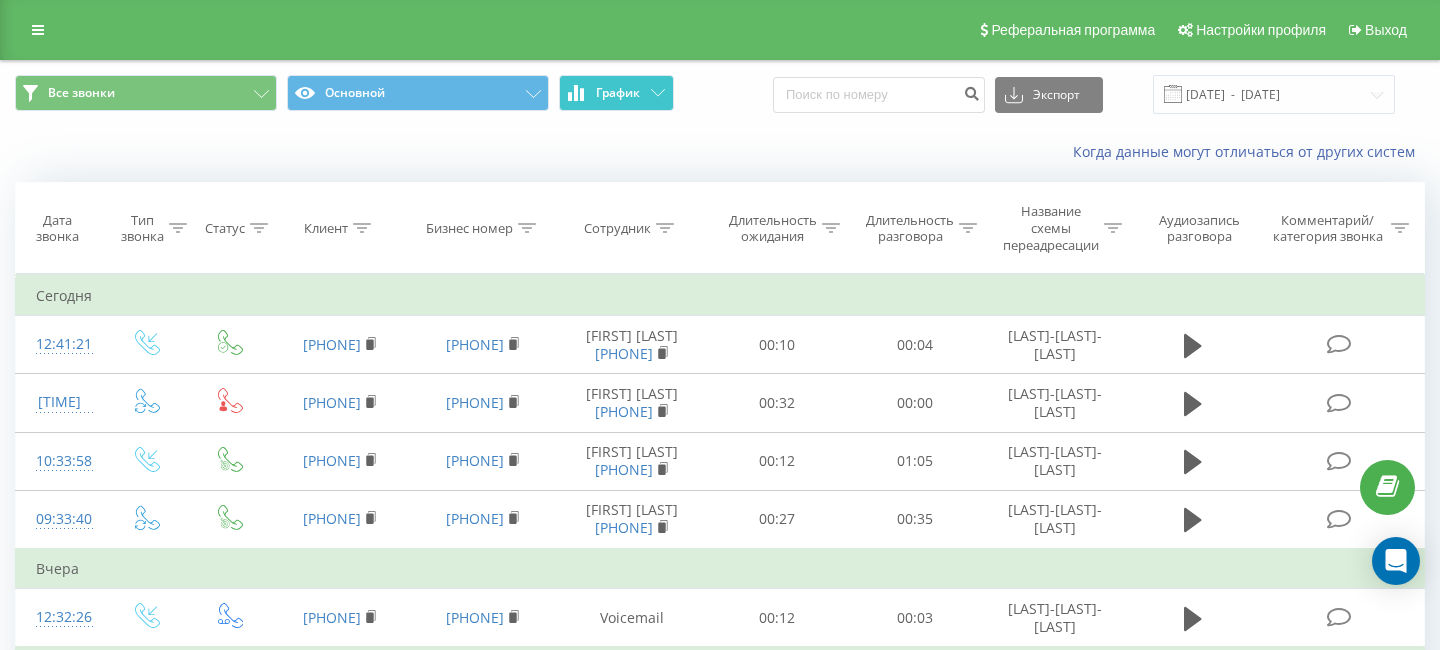 click on "График" at bounding box center [616, 93] 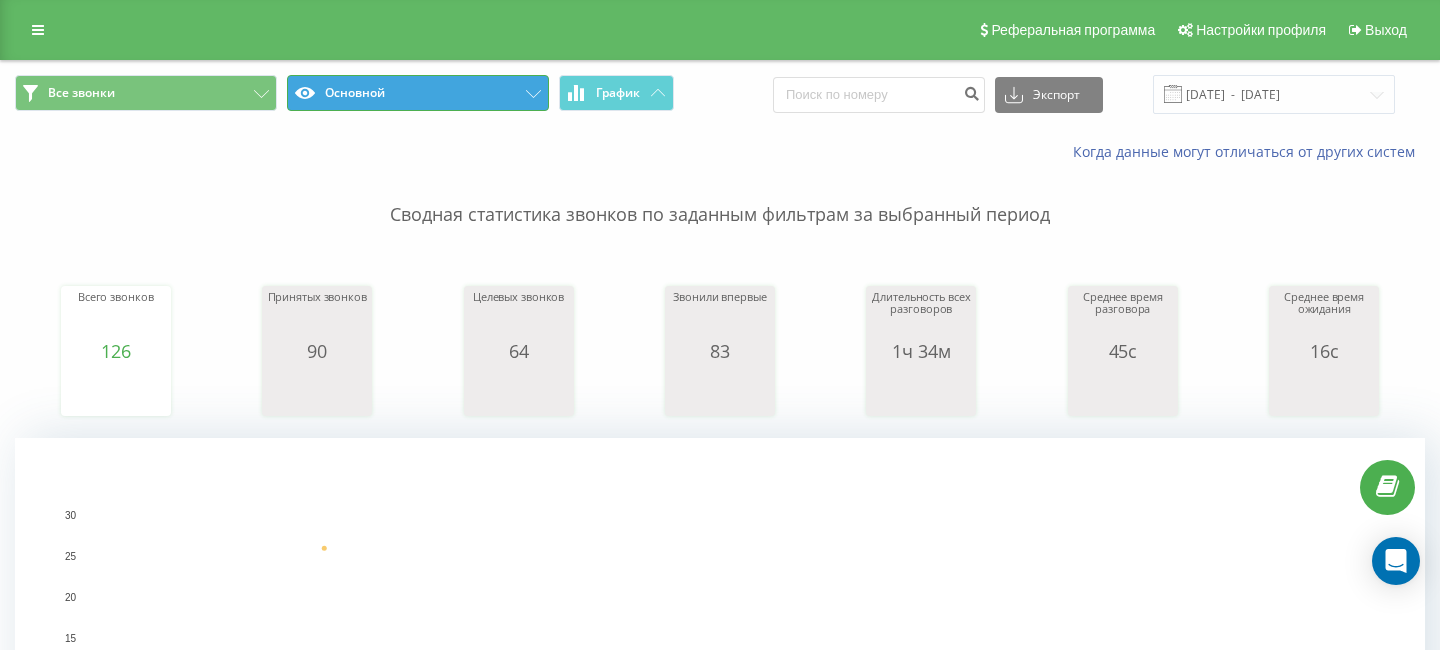 click on "Основной" at bounding box center (418, 93) 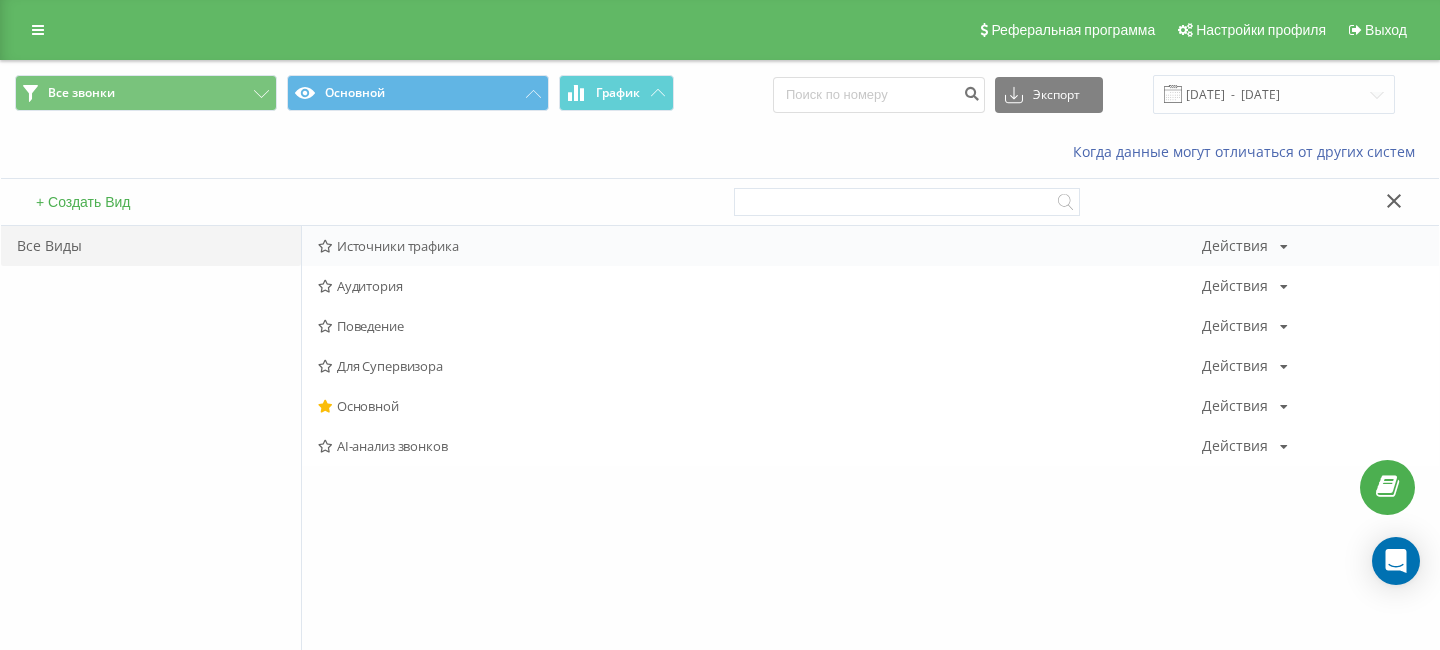 click on "Источники трафика" at bounding box center (760, 246) 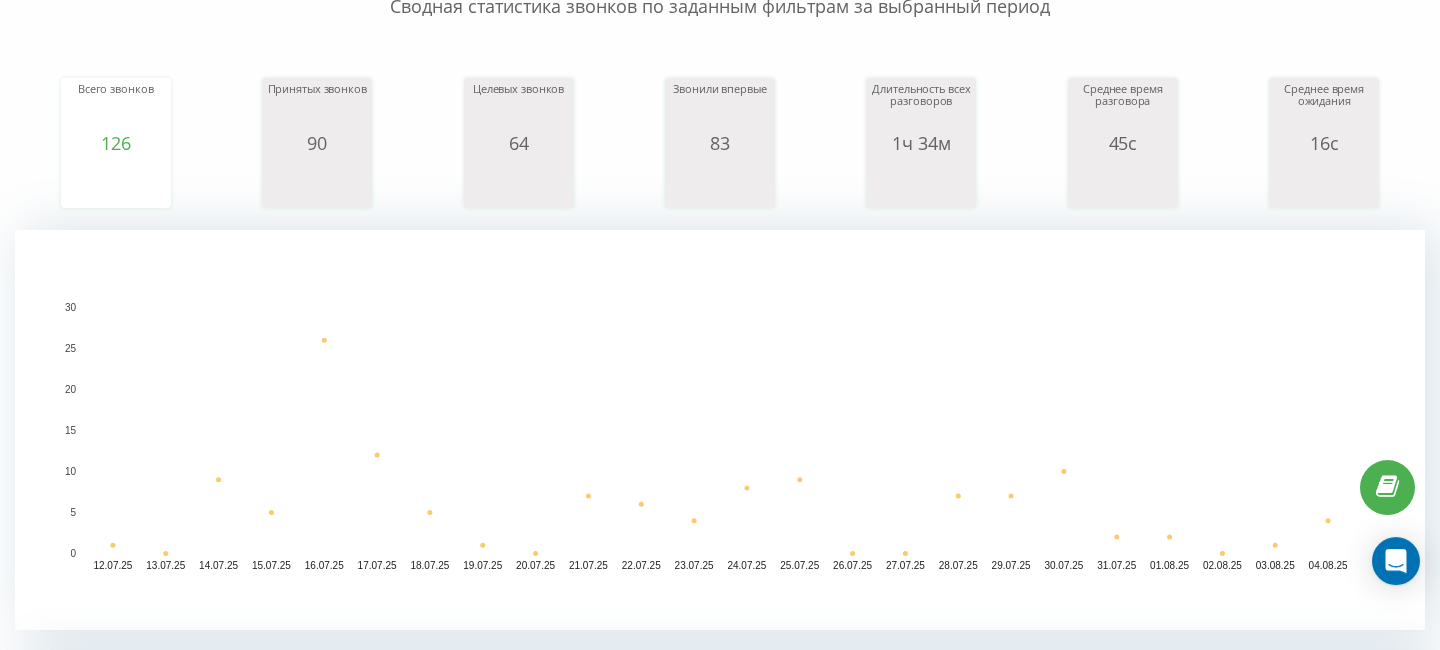 scroll, scrollTop: 0, scrollLeft: 0, axis: both 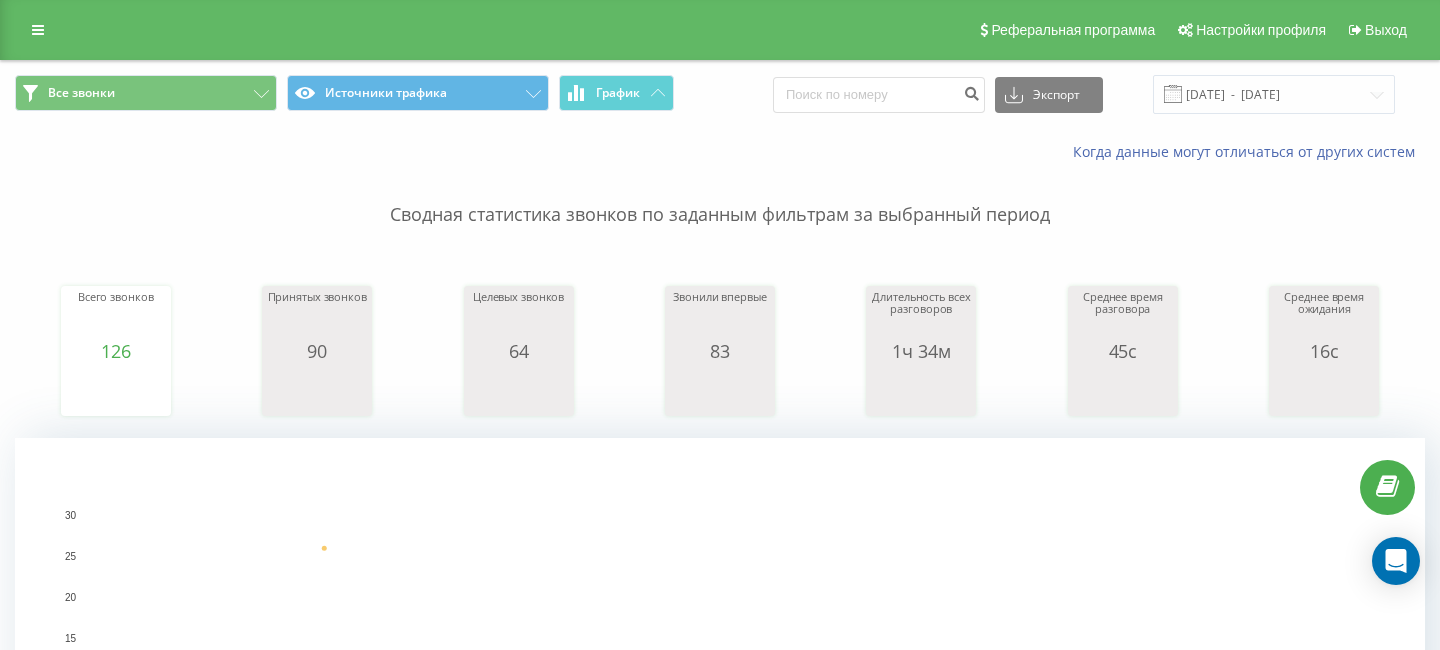 click on "Реферальная программа Настройки профиля Выход" at bounding box center (720, 30) 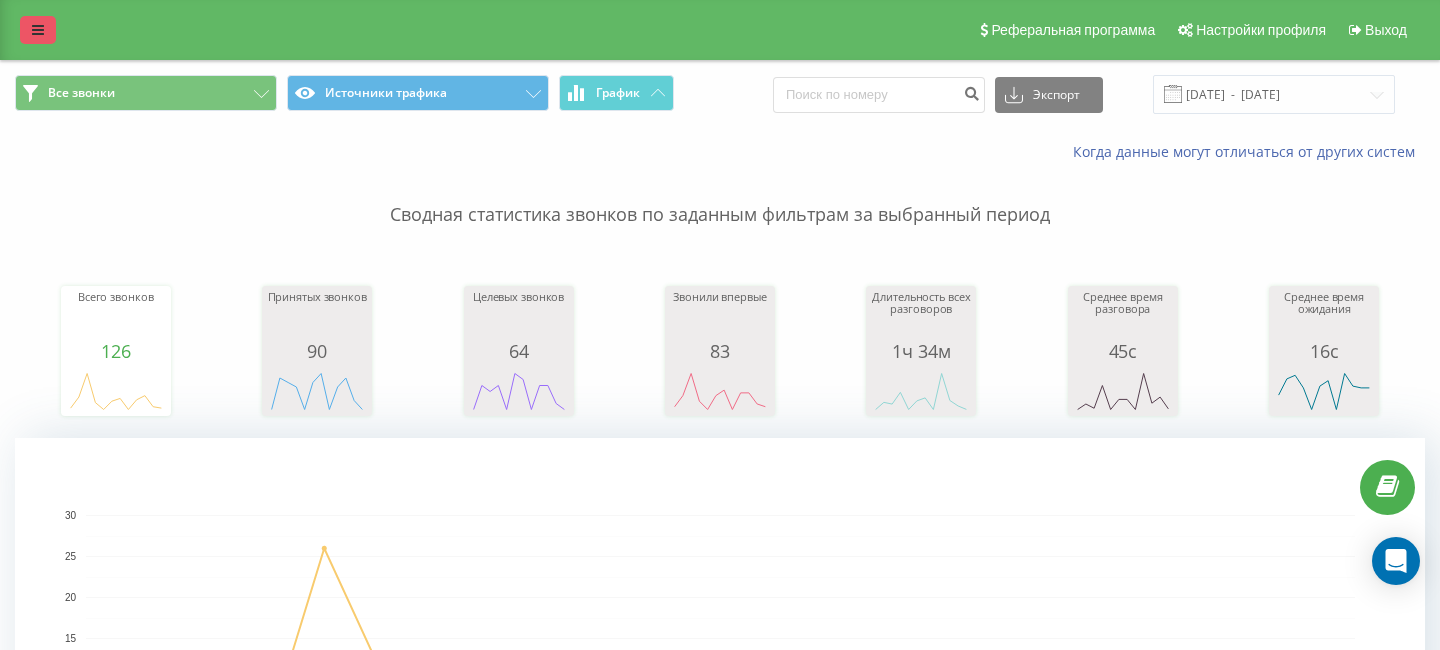 click at bounding box center [38, 30] 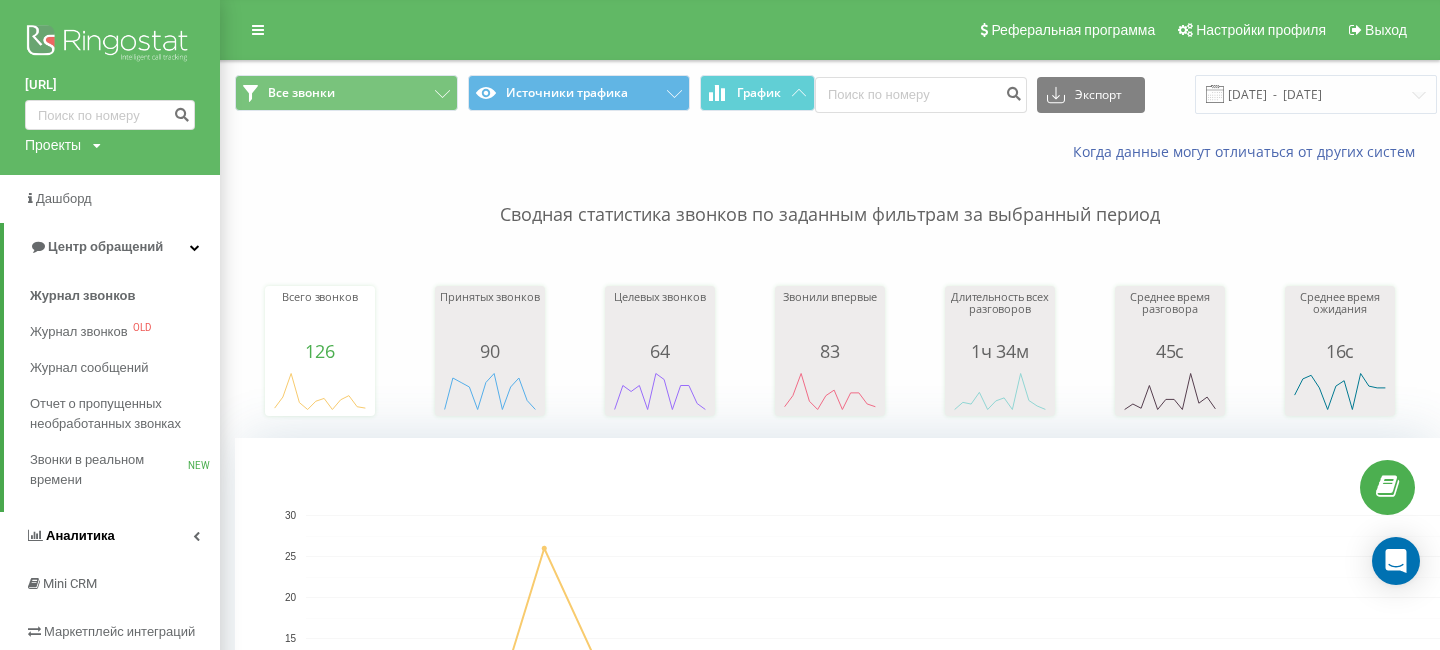 click on "Аналитика" at bounding box center [110, 536] 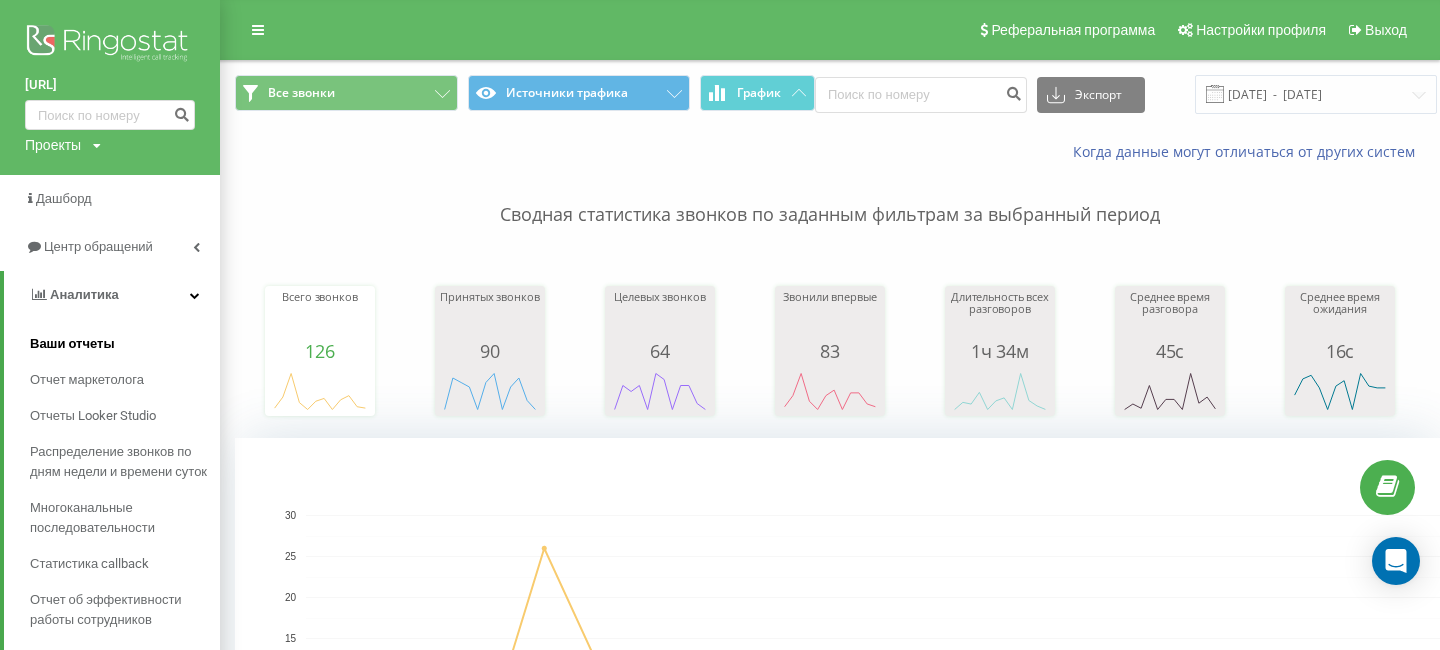 click on "Ваши отчеты" at bounding box center [72, 344] 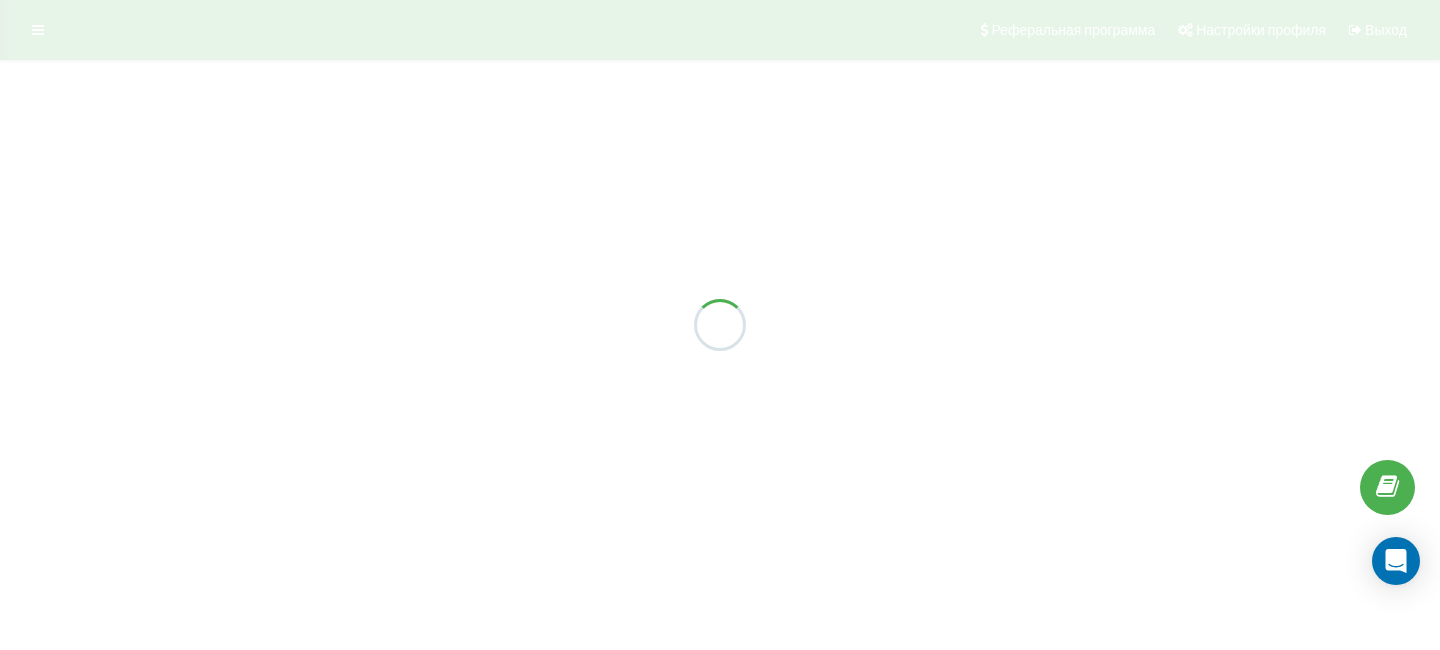scroll, scrollTop: 0, scrollLeft: 0, axis: both 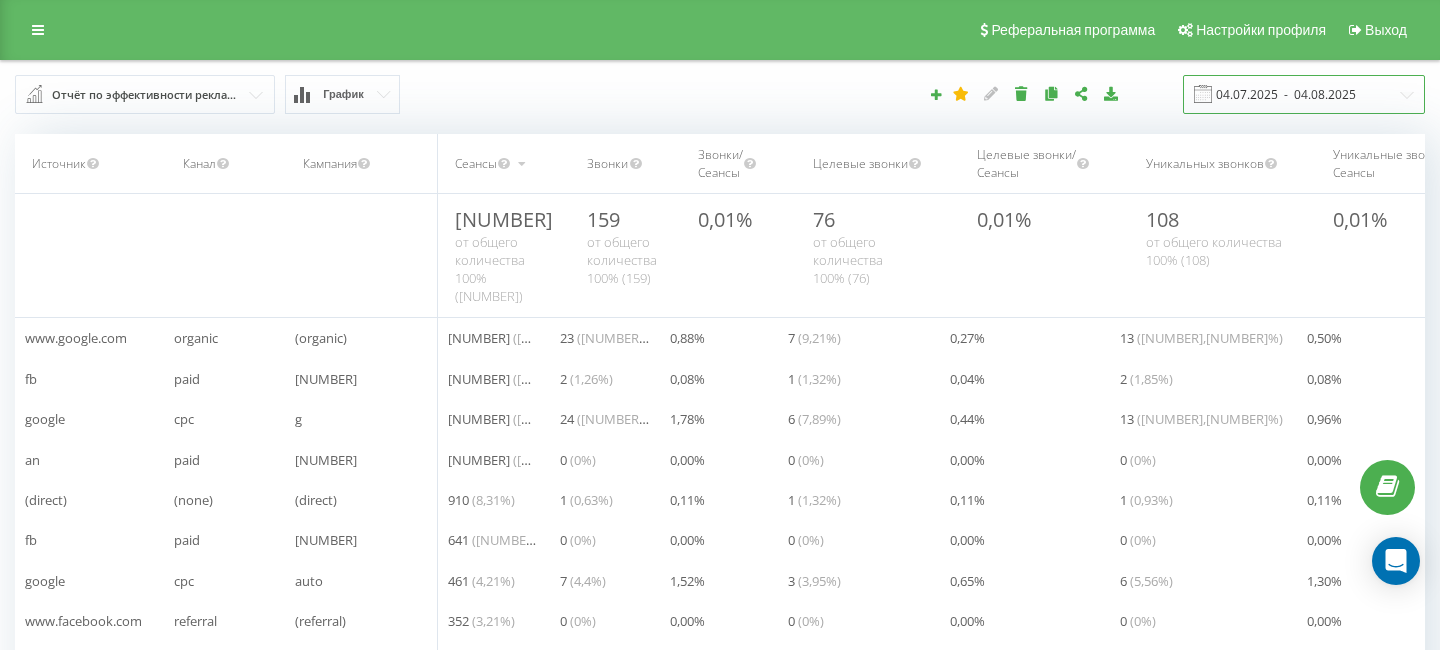 click on "04.07.2025  -  04.08.2025" at bounding box center [1304, 94] 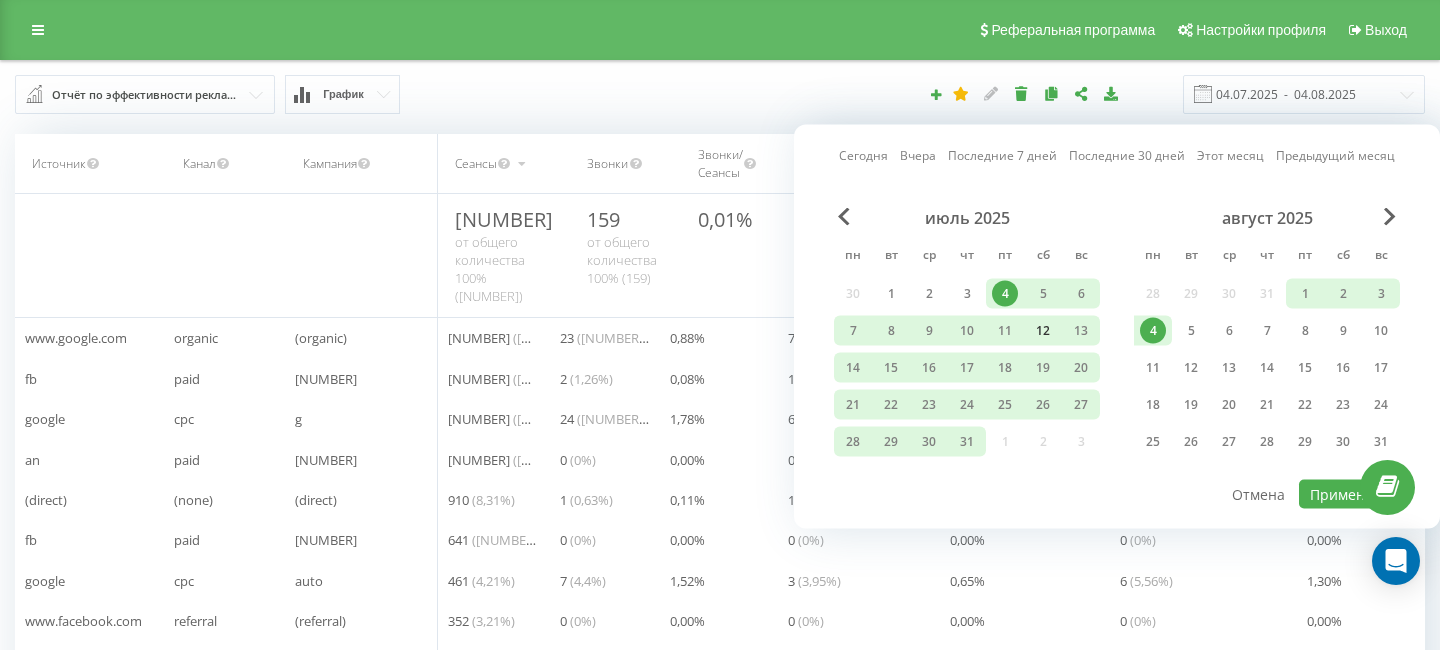 click on "12" at bounding box center (1043, 331) 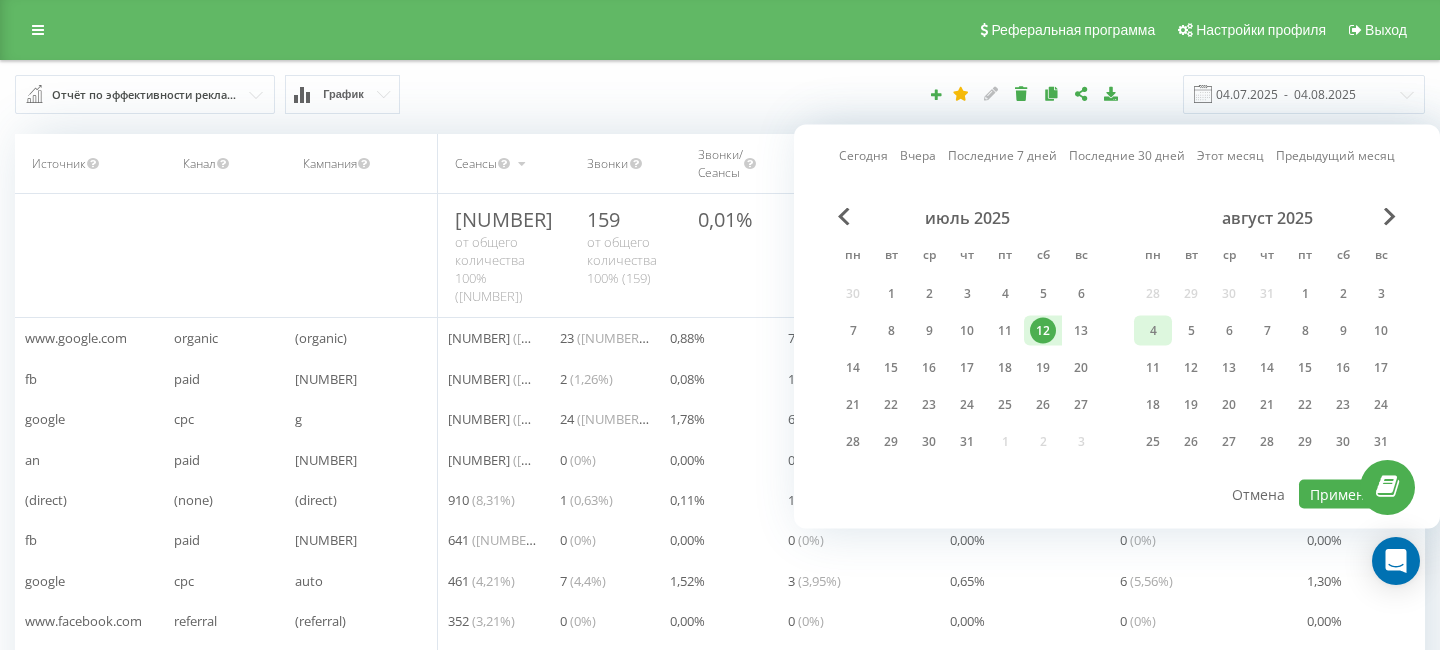 click on "4" at bounding box center [1153, 331] 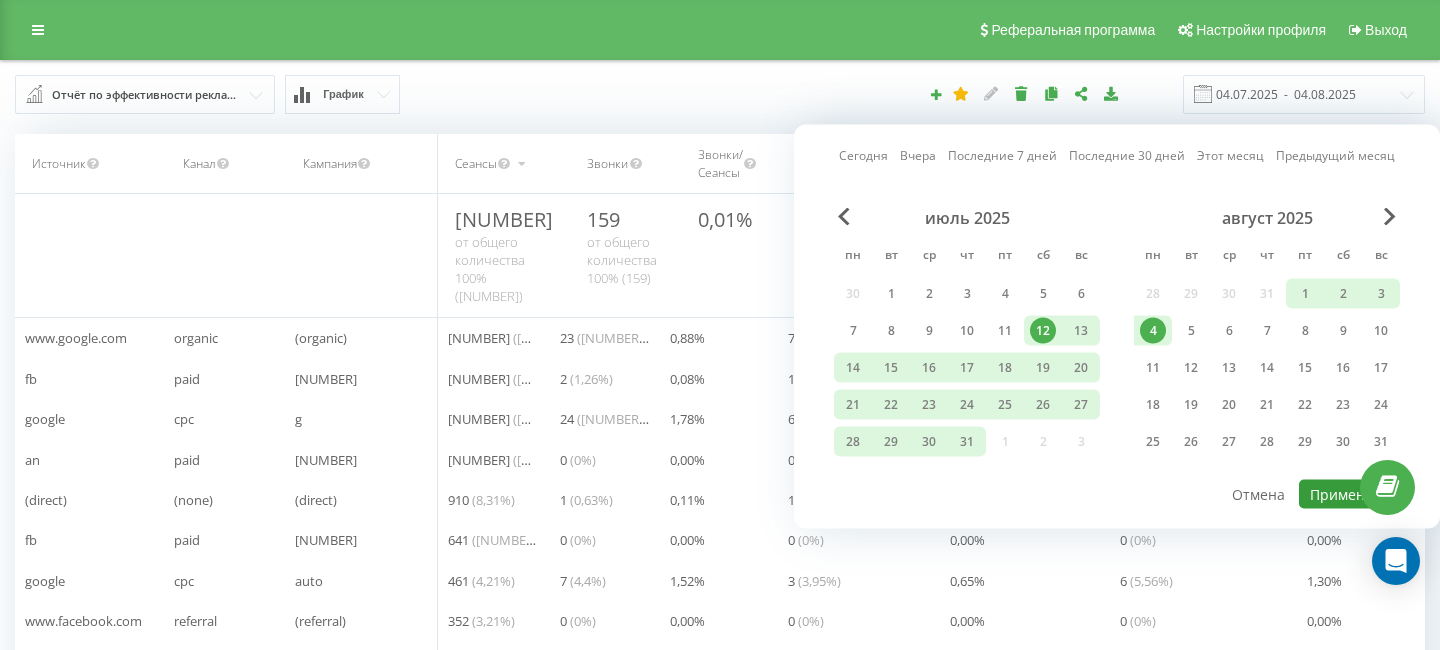 click on "Применить" at bounding box center [1349, 494] 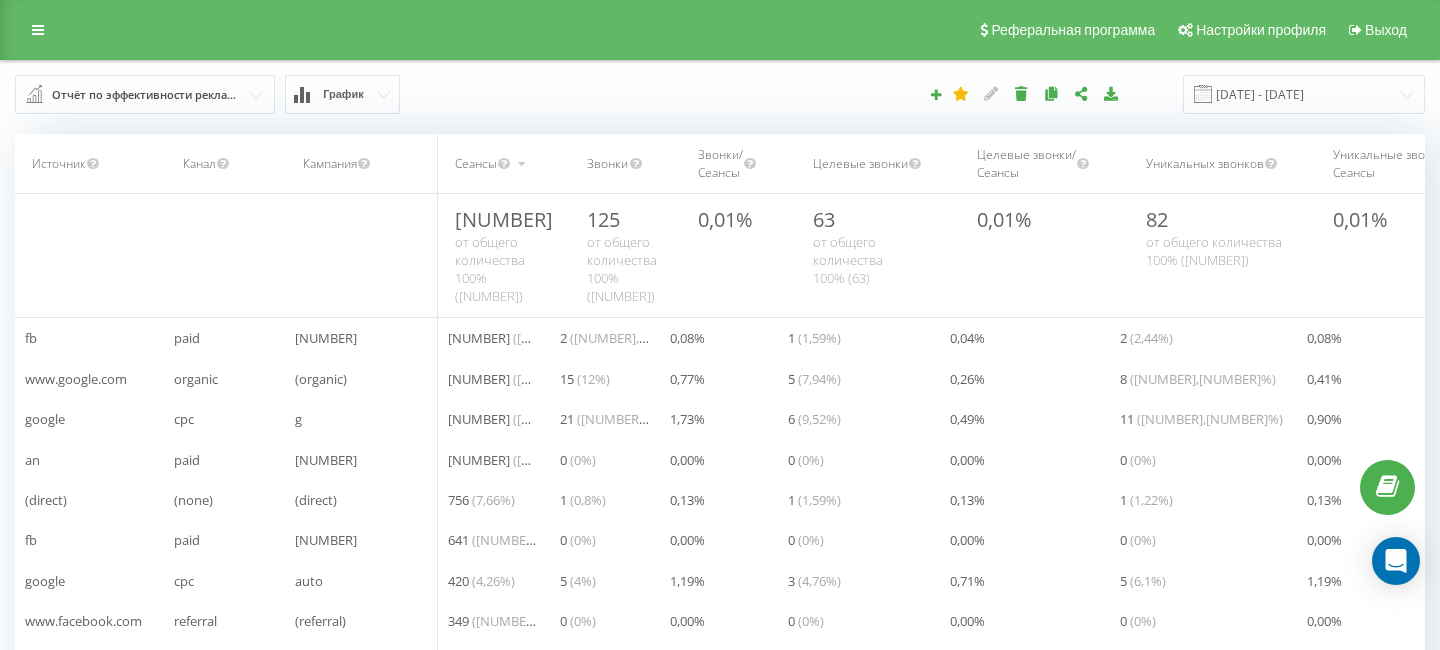 click on "[NUMBER] ( [NUMBER],[NUMBER] %)" at bounding box center [1202, 338] 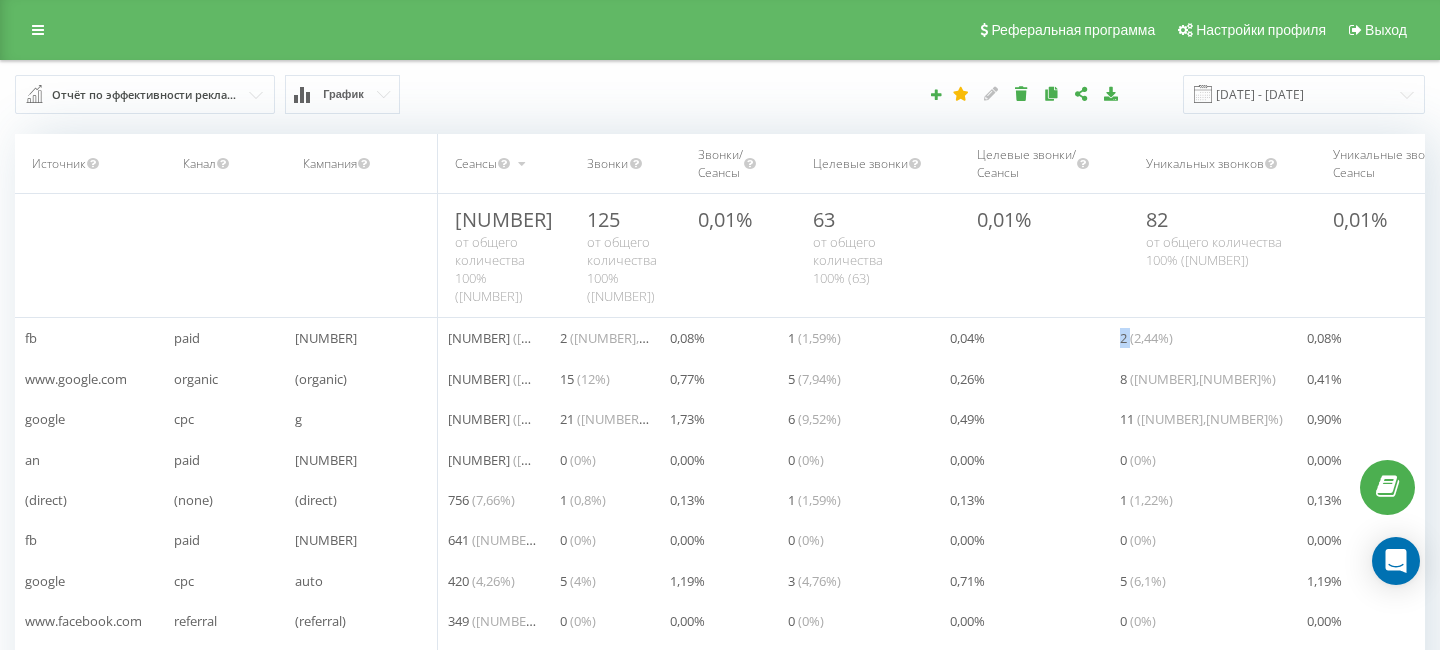click on "[NUMBER] ( [NUMBER],[NUMBER] %)" at bounding box center [1146, 338] 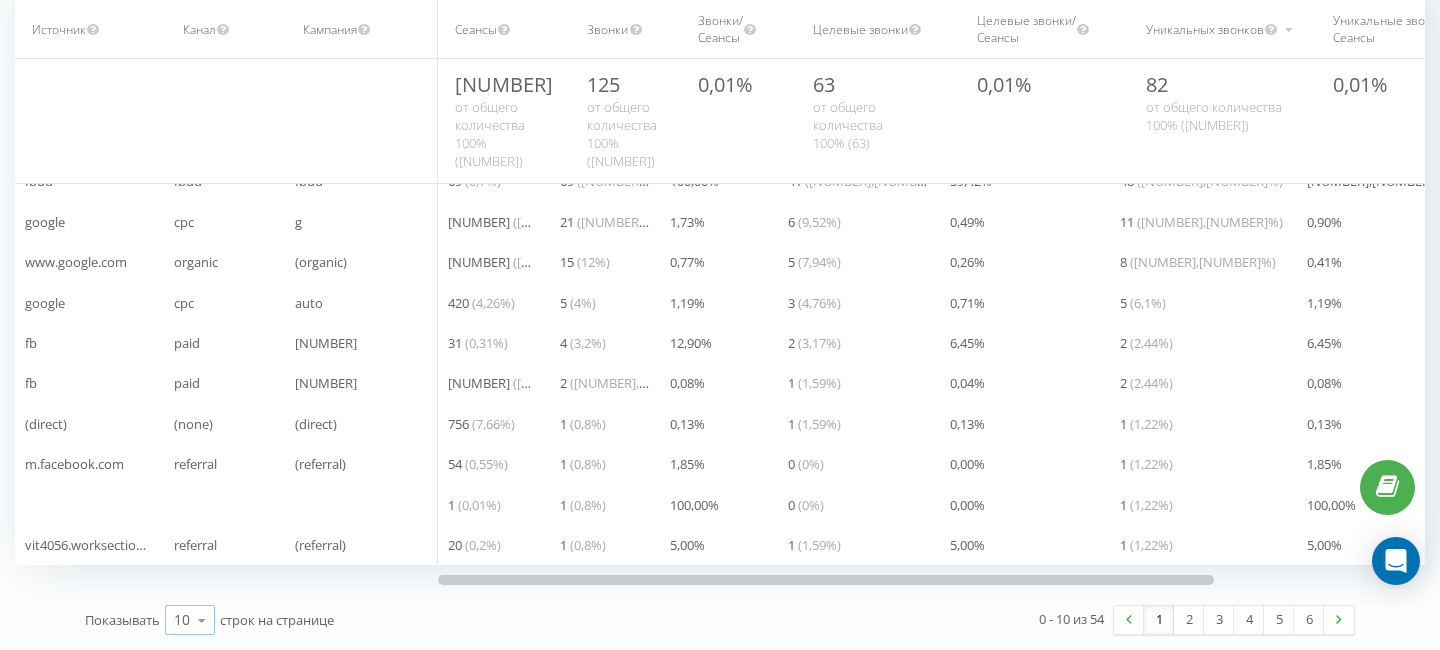 click on "10" at bounding box center [182, 620] 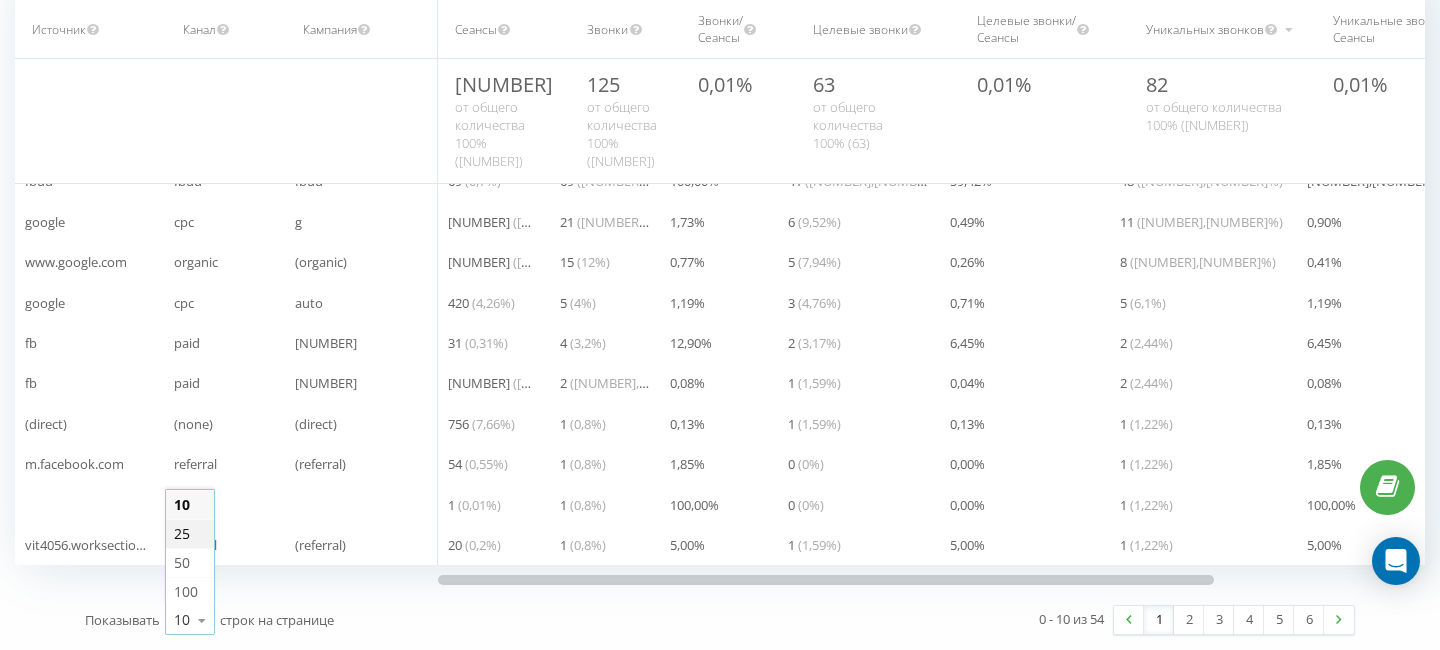 click on "25" at bounding box center [190, 533] 